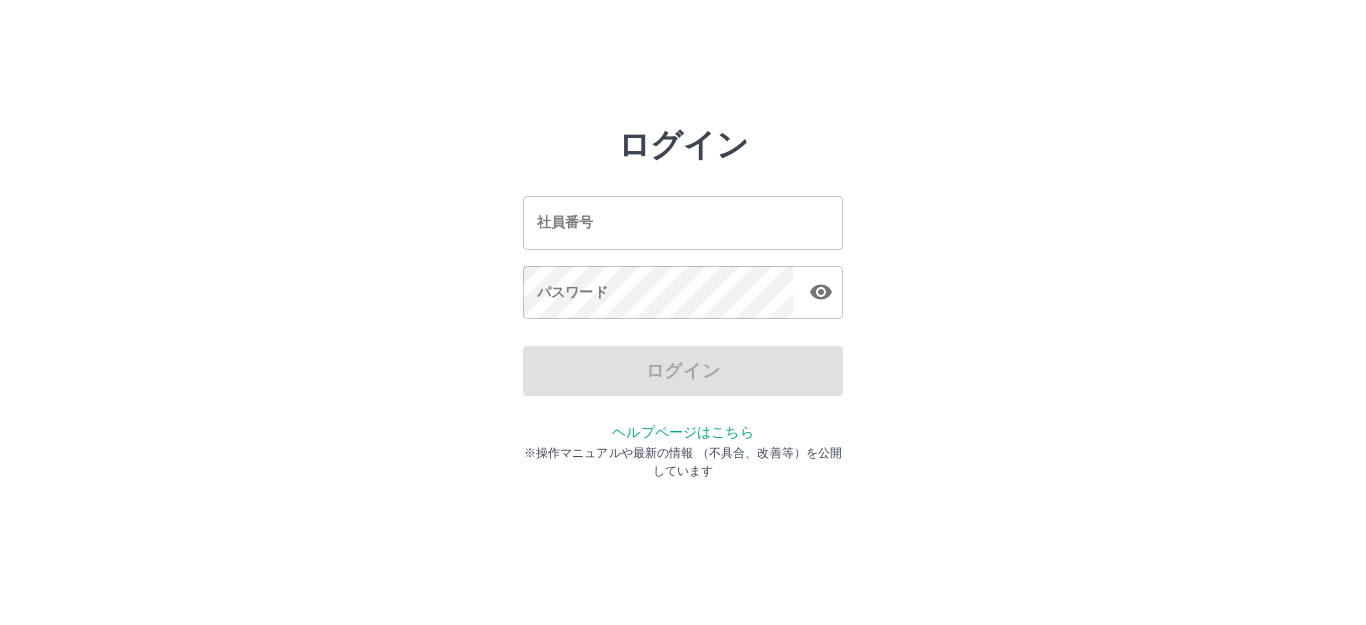 scroll, scrollTop: 0, scrollLeft: 0, axis: both 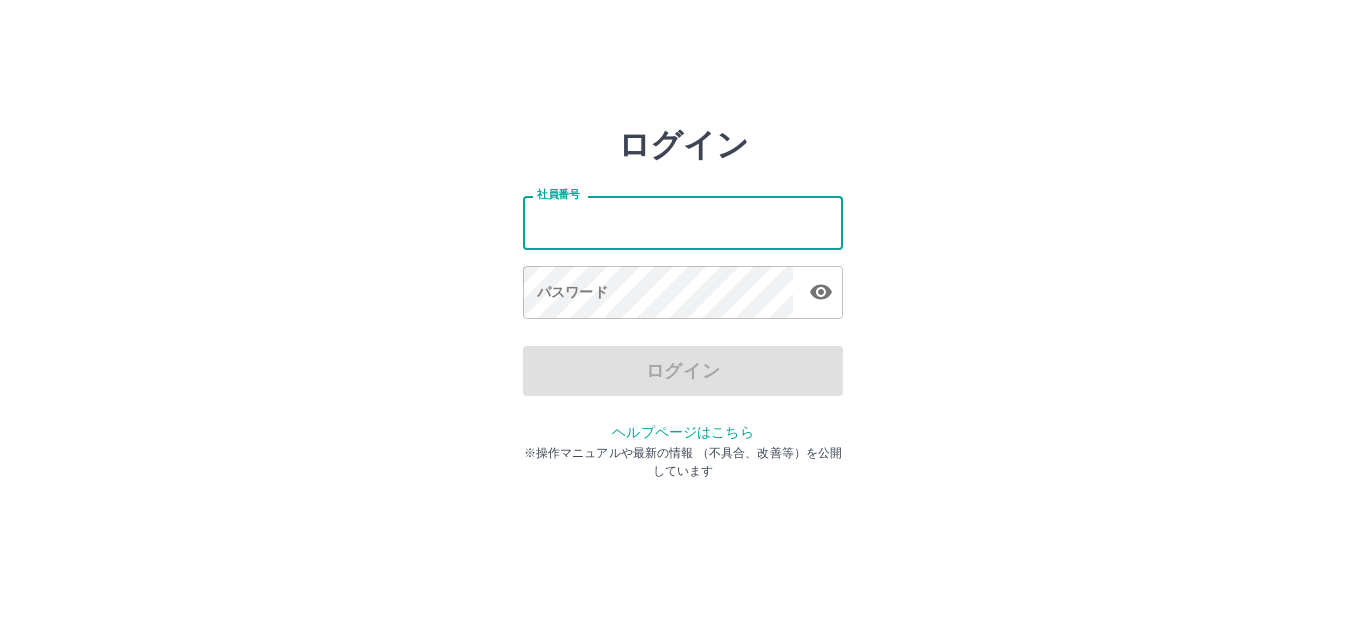 click on "社員番号" at bounding box center (683, 222) 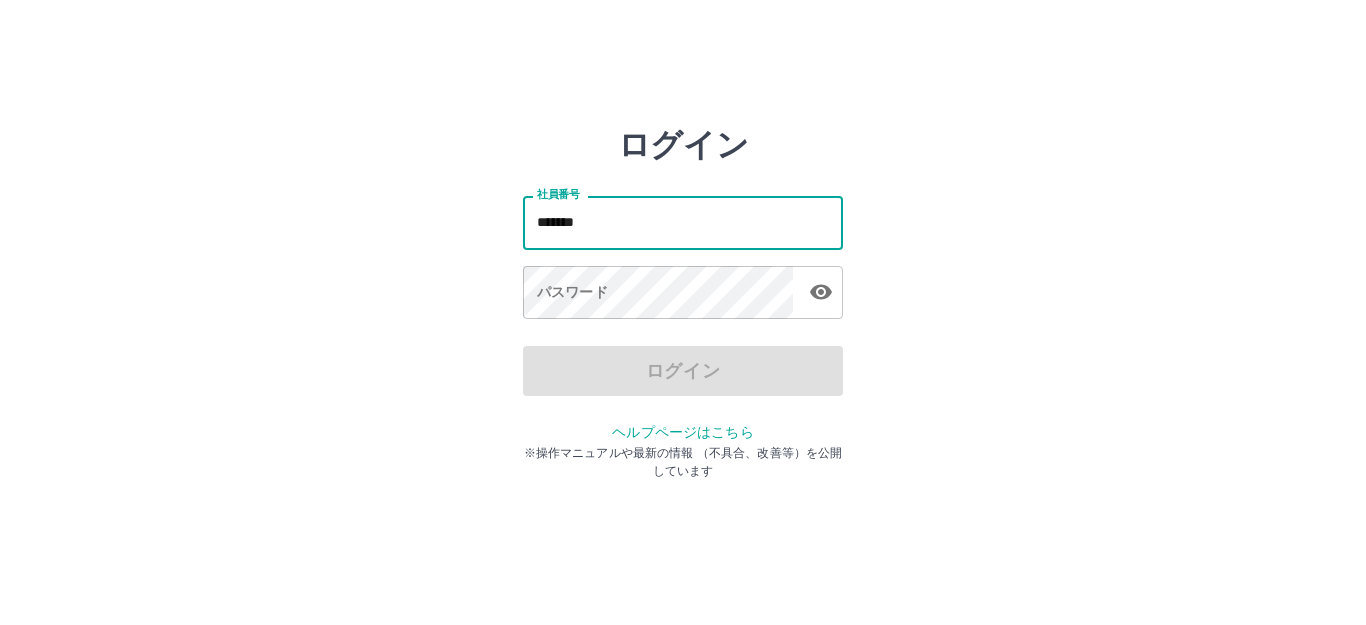 type on "*******" 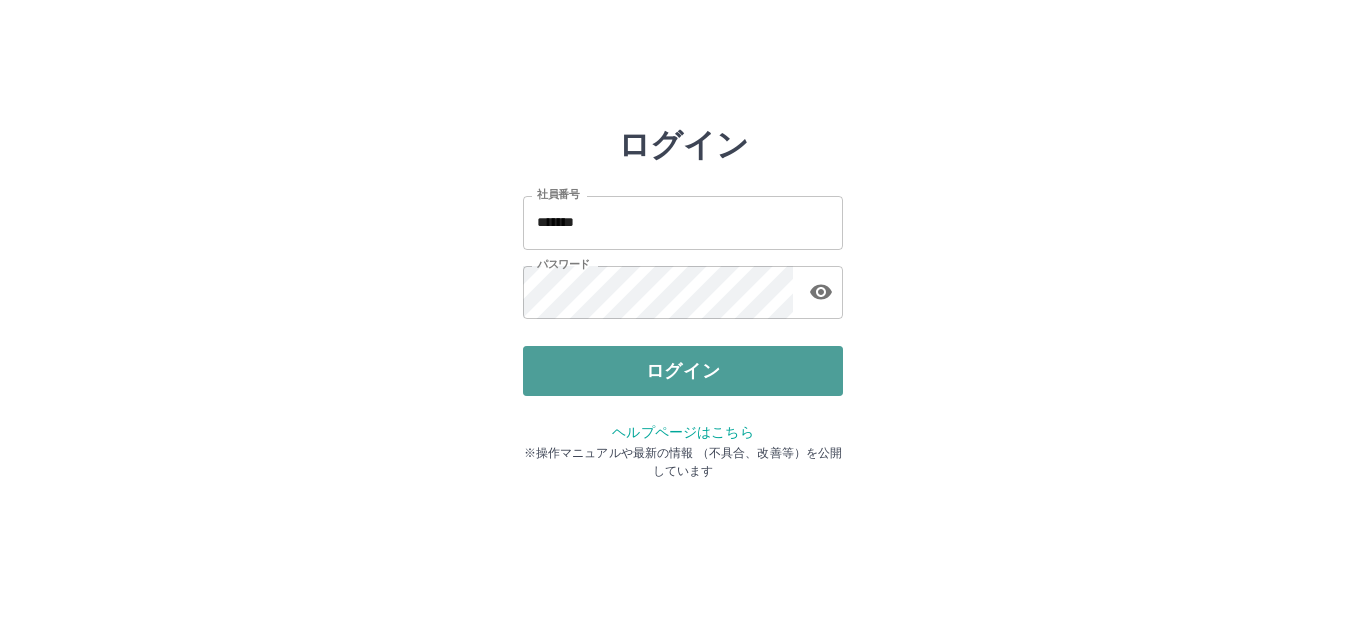 click on "ログイン" at bounding box center [683, 371] 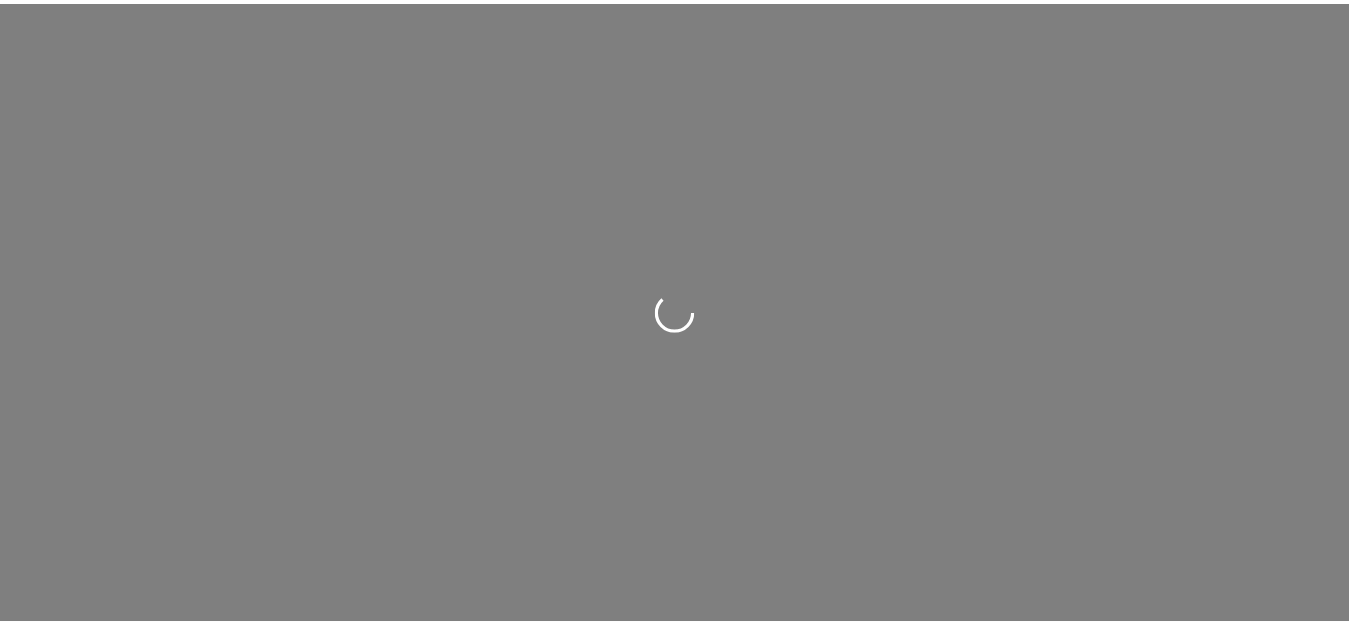 scroll, scrollTop: 0, scrollLeft: 0, axis: both 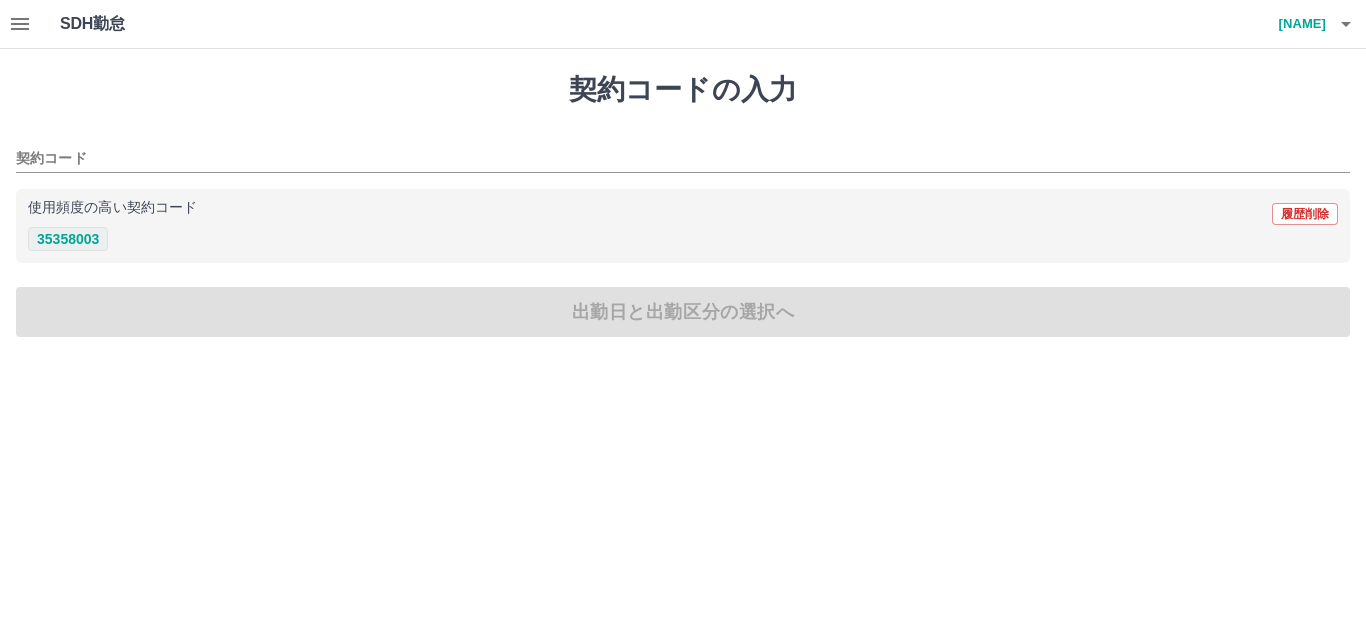 click on "35358003" at bounding box center [68, 239] 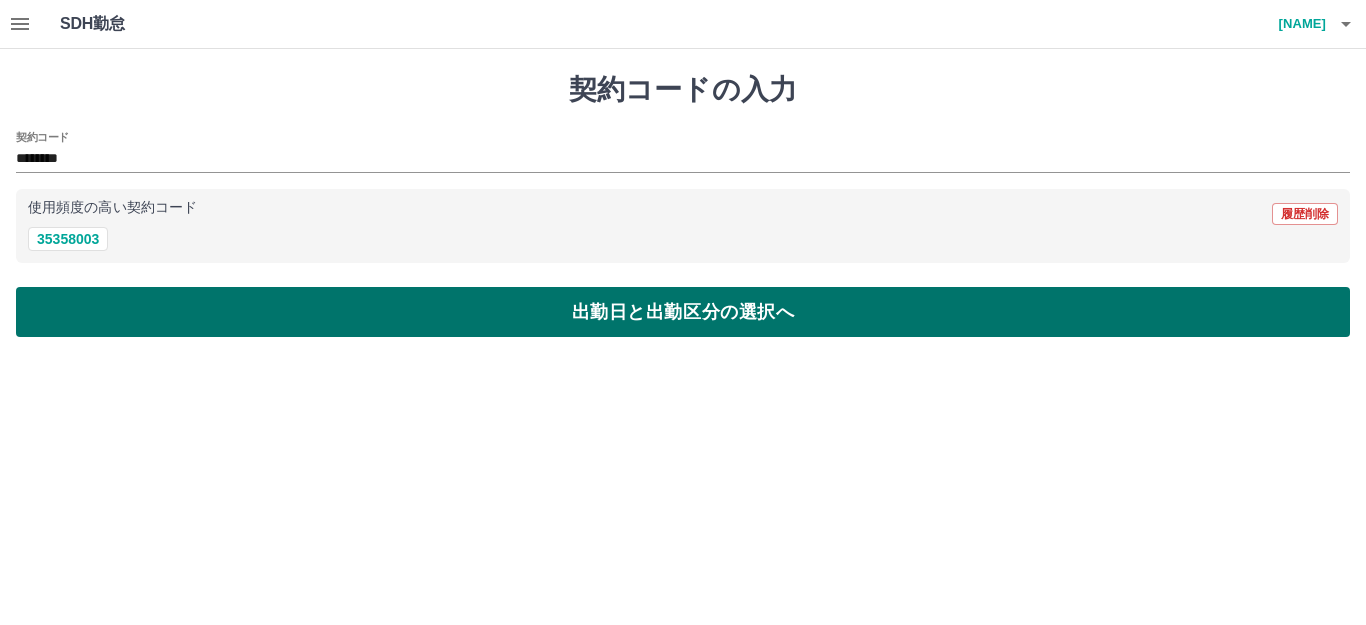 click on "出勤日と出勤区分の選択へ" at bounding box center (683, 312) 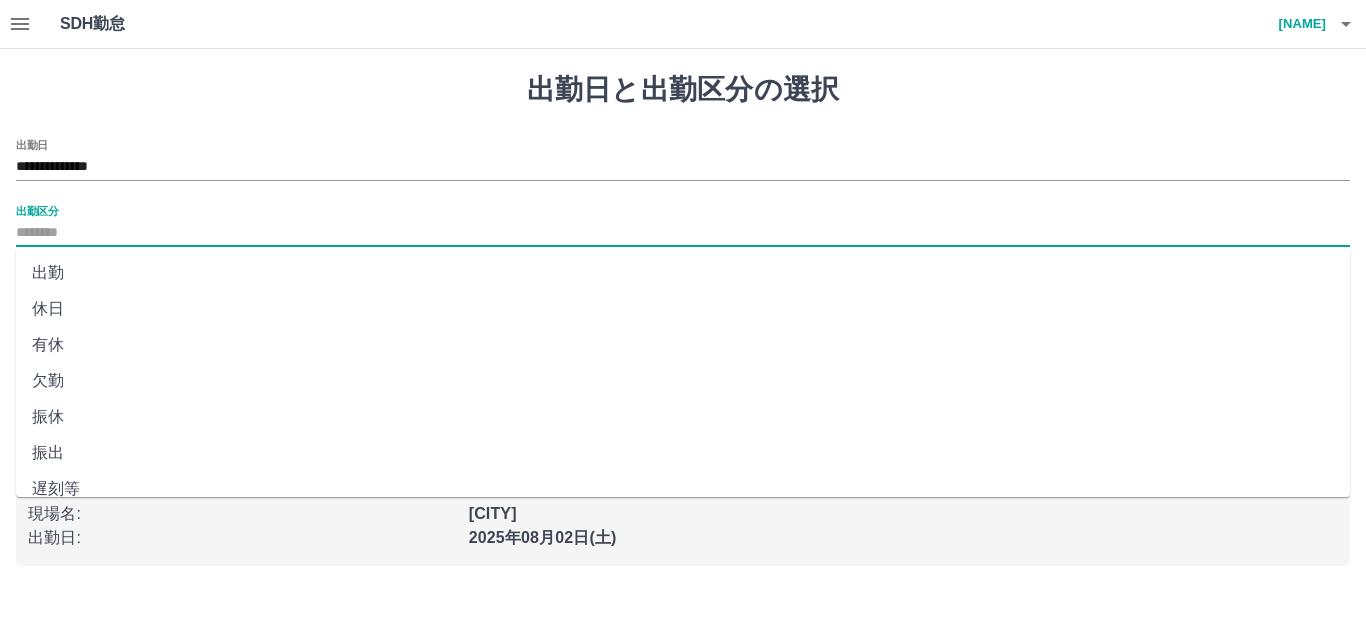 click on "出勤区分" at bounding box center [683, 233] 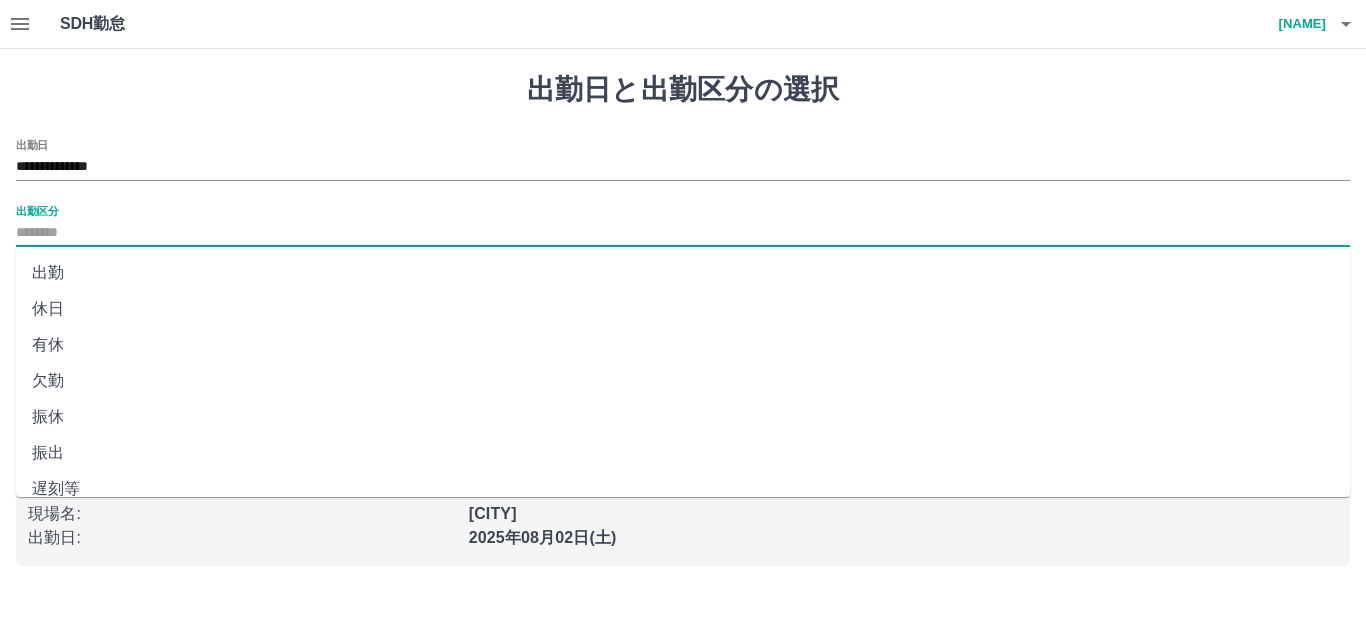 click on "出勤" at bounding box center (683, 273) 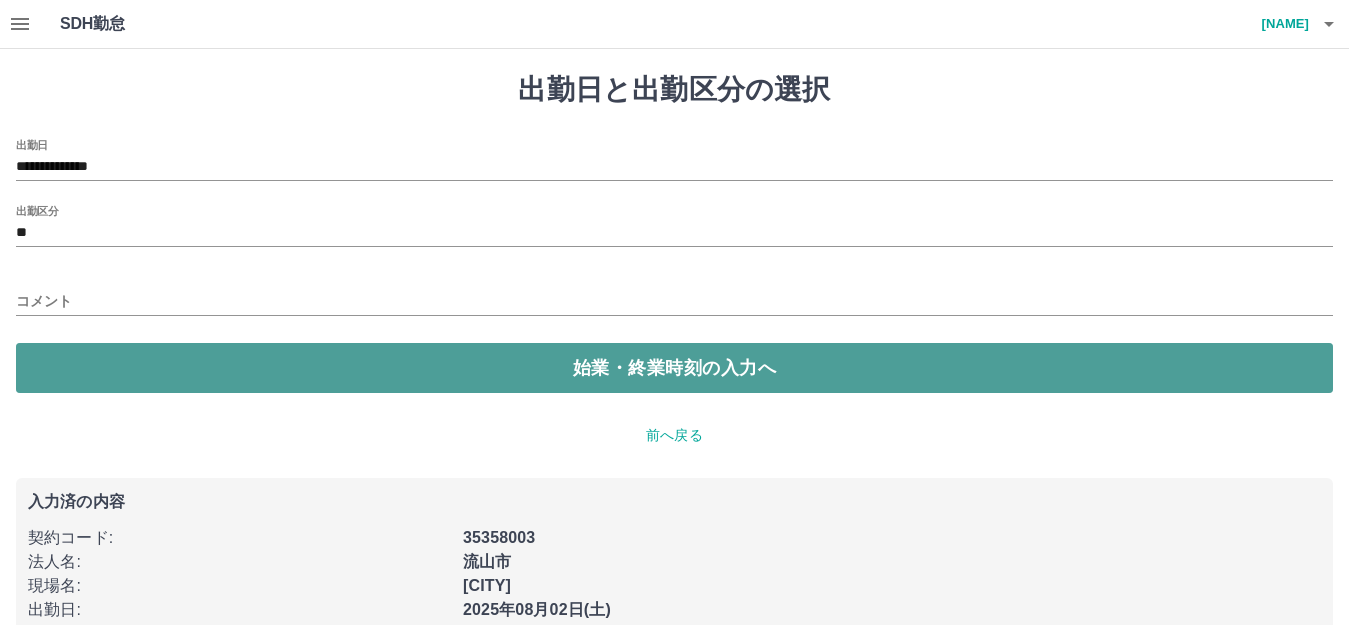 click on "始業・終業時刻の入力へ" at bounding box center (674, 368) 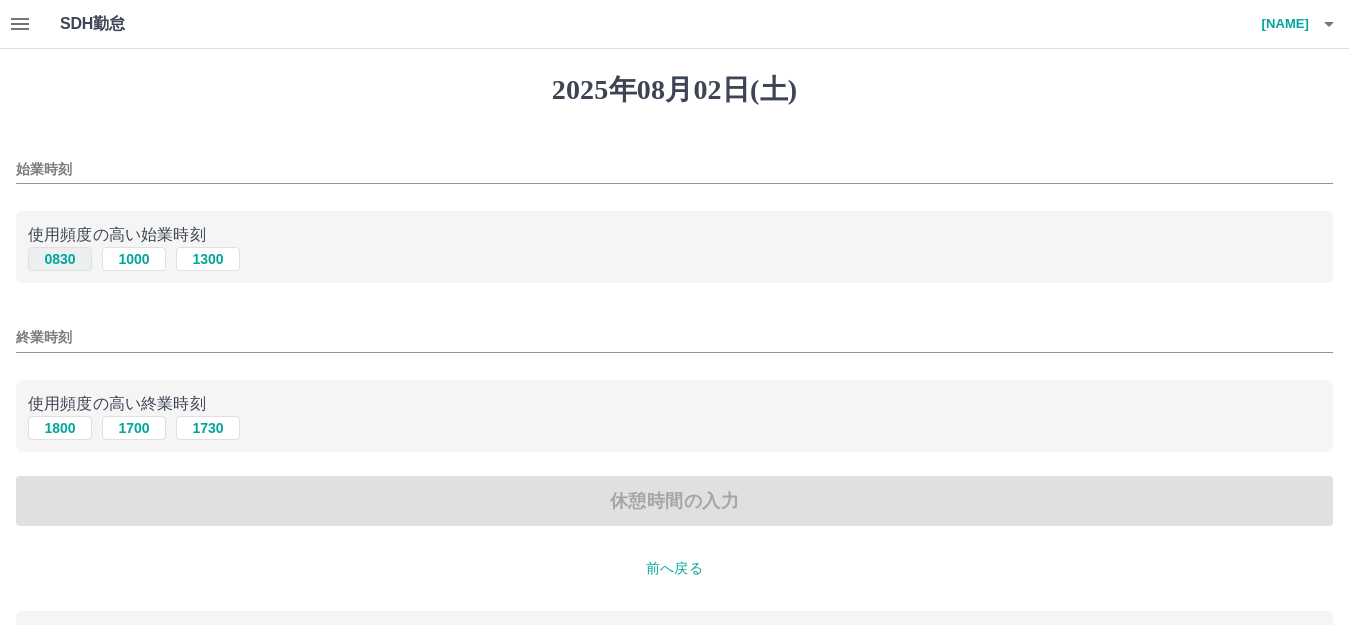 click on "0830" at bounding box center (60, 259) 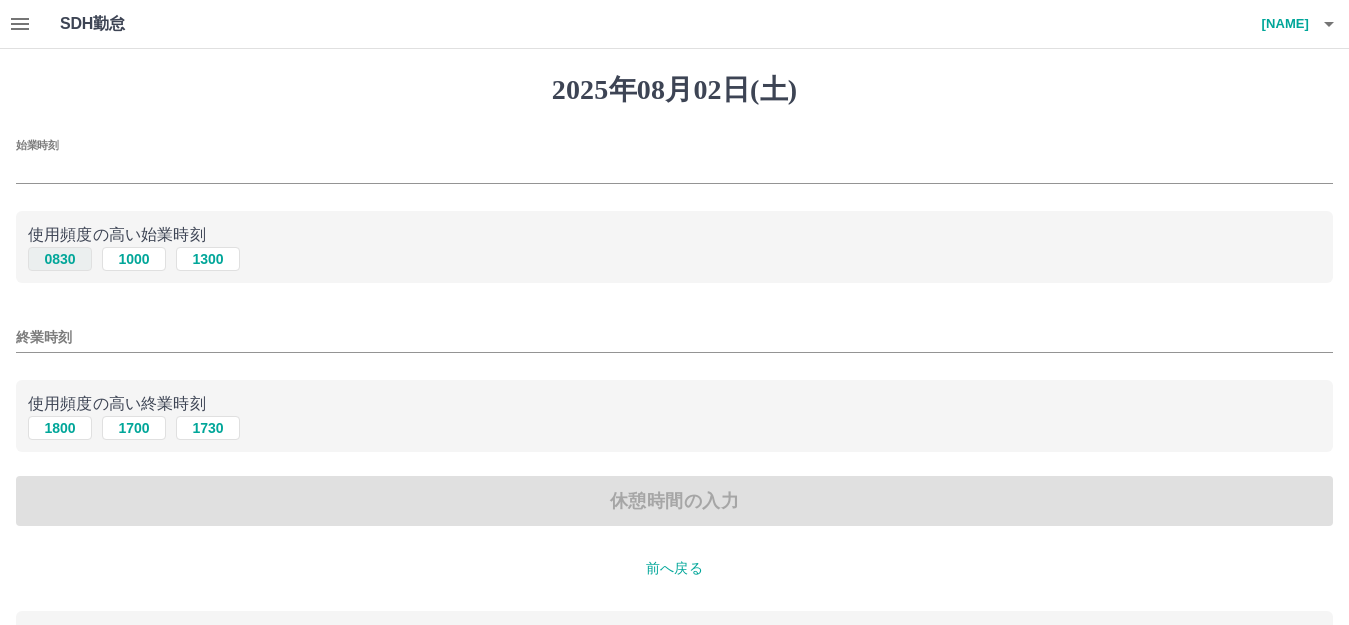type on "****" 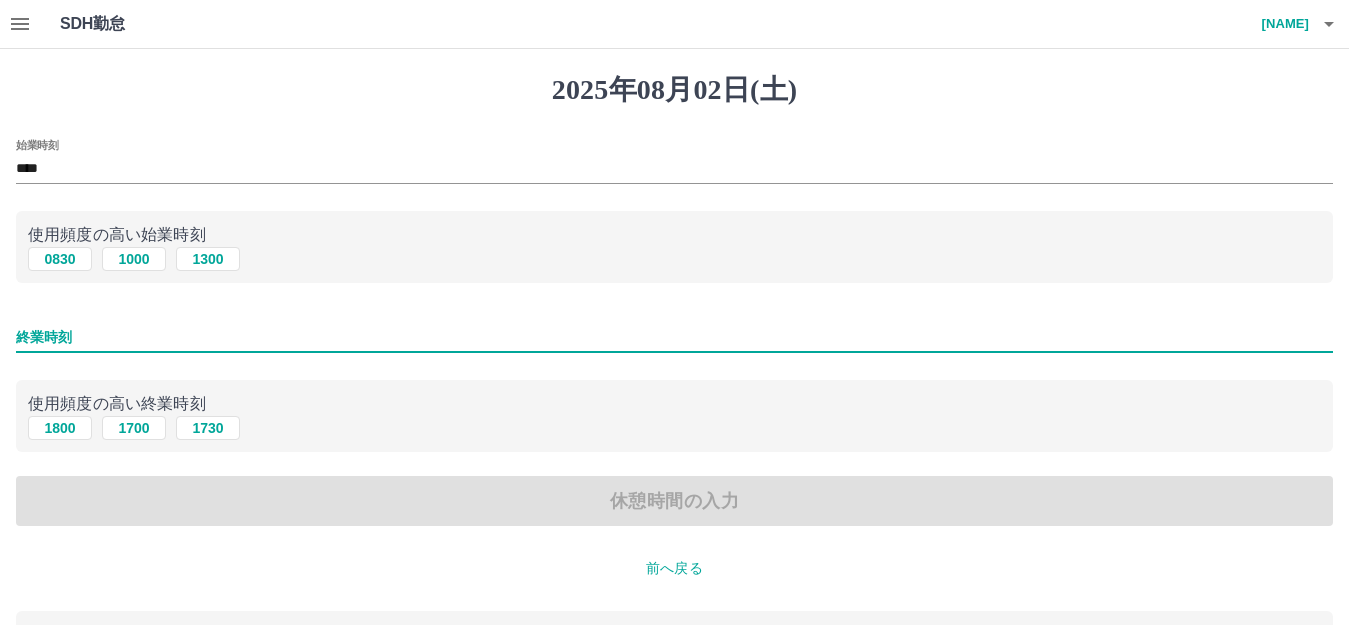 click on "終業時刻" at bounding box center (674, 337) 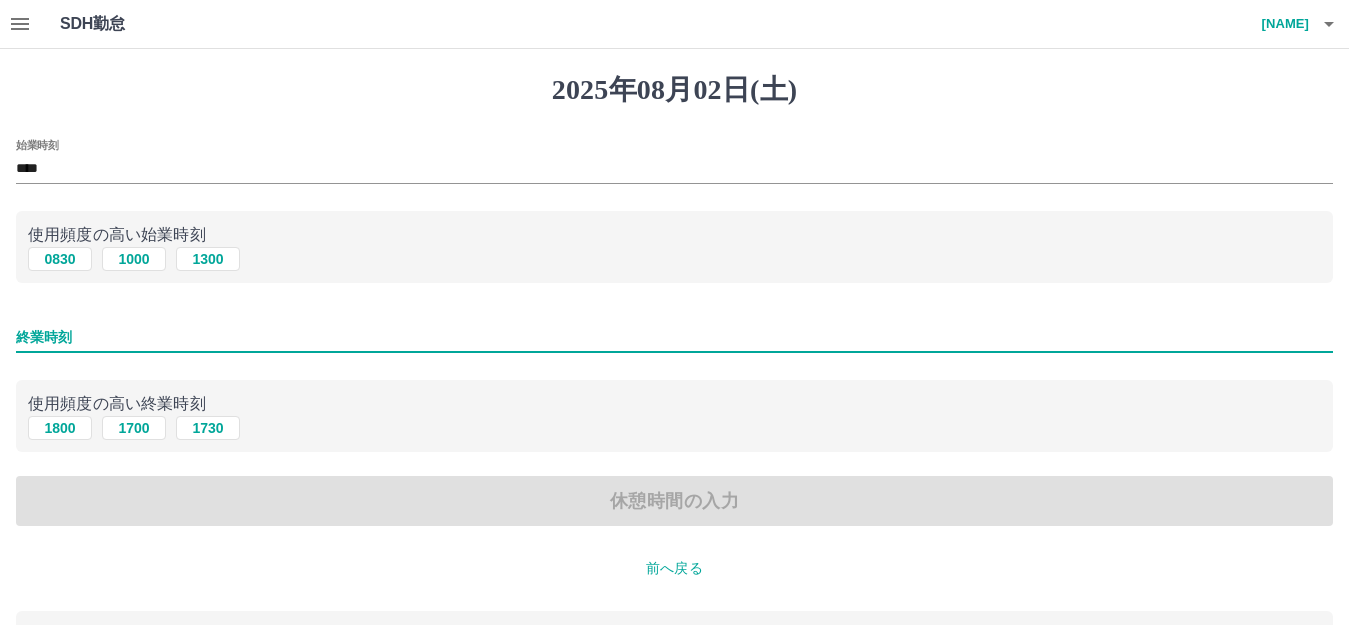 type on "****" 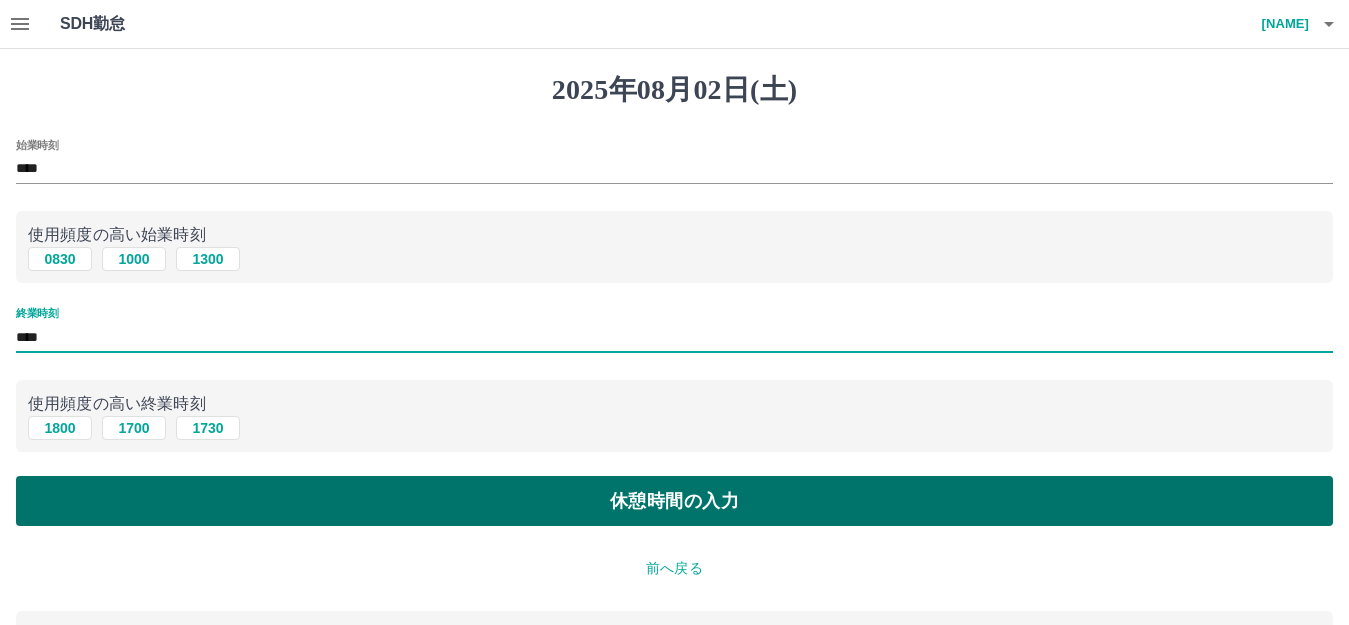 click on "休憩時間の入力" at bounding box center [674, 501] 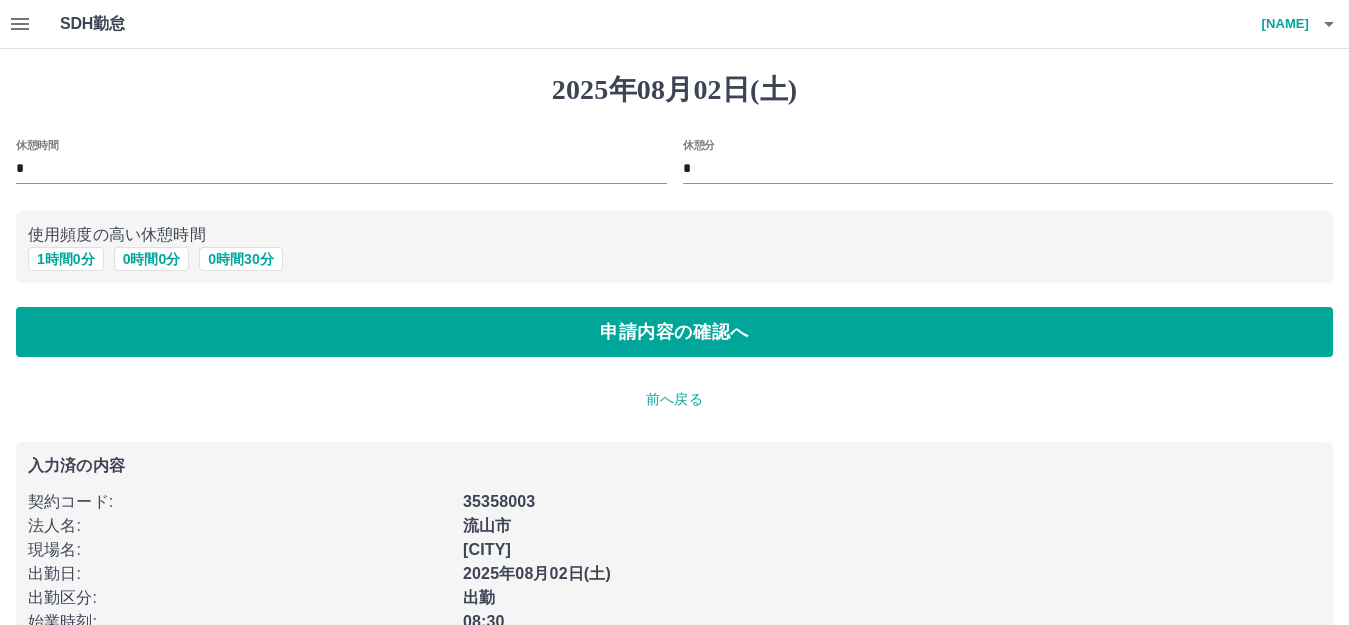 scroll, scrollTop: 74, scrollLeft: 0, axis: vertical 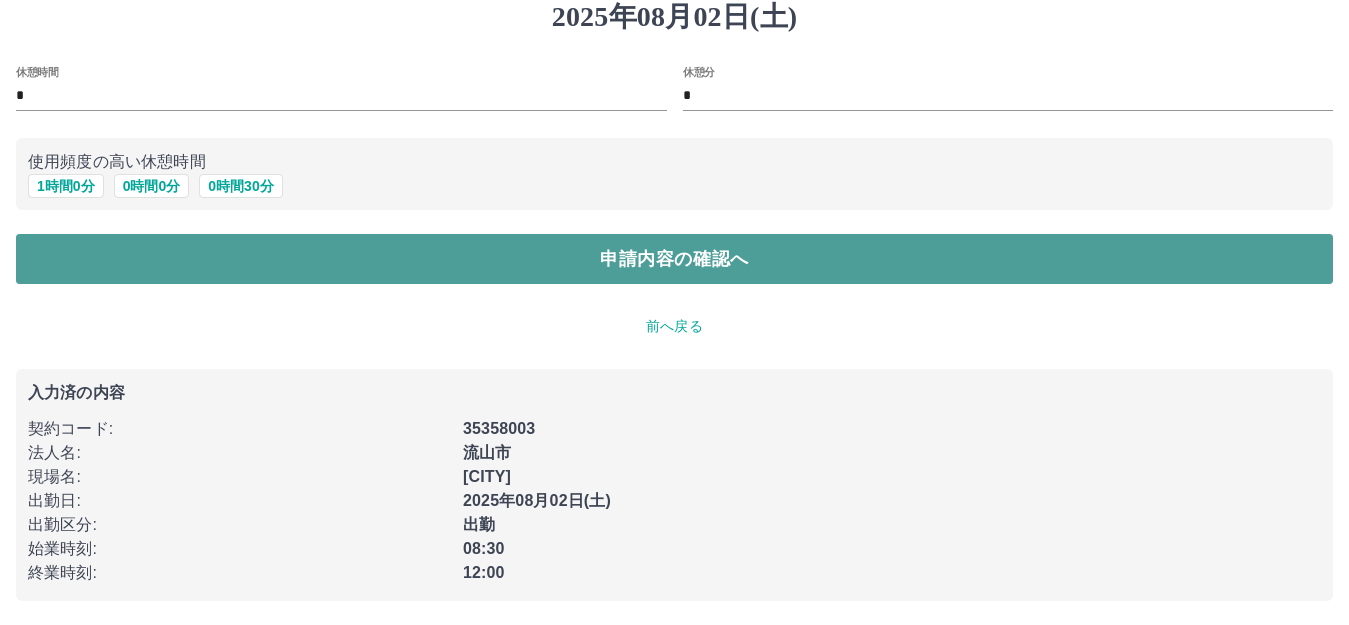 click on "申請内容の確認へ" at bounding box center [674, 259] 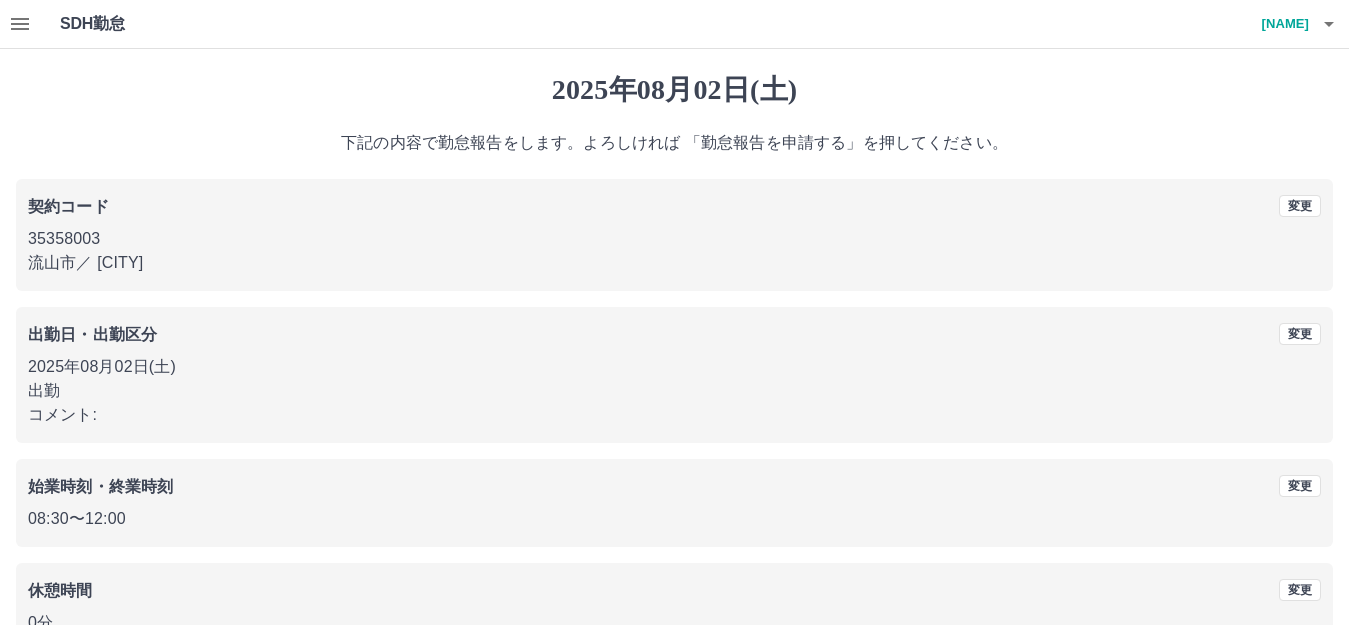 scroll, scrollTop: 124, scrollLeft: 0, axis: vertical 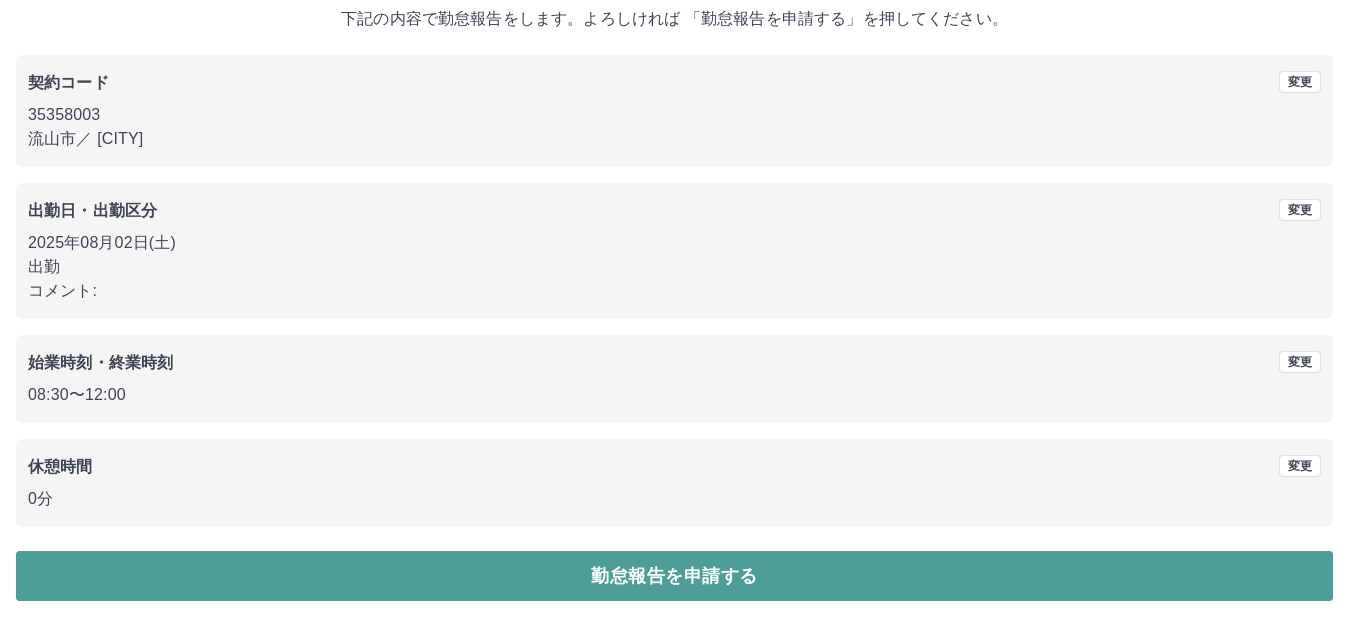 click on "勤怠報告を申請する" at bounding box center [674, 576] 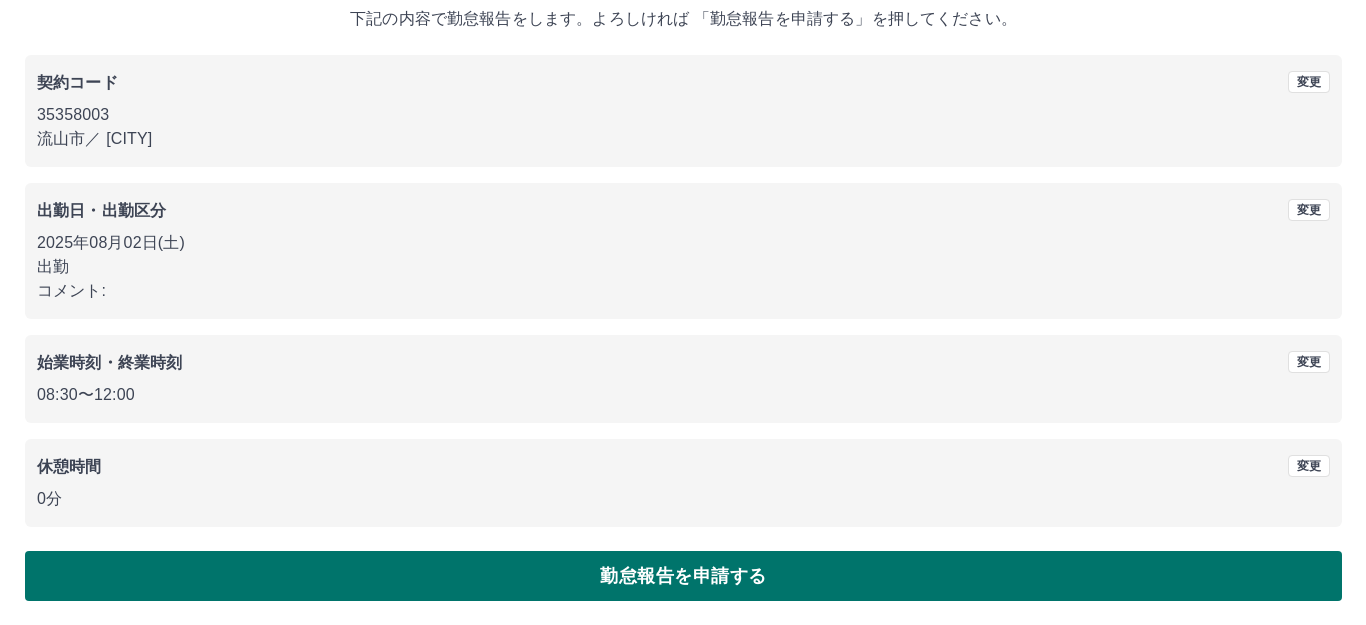 scroll, scrollTop: 0, scrollLeft: 0, axis: both 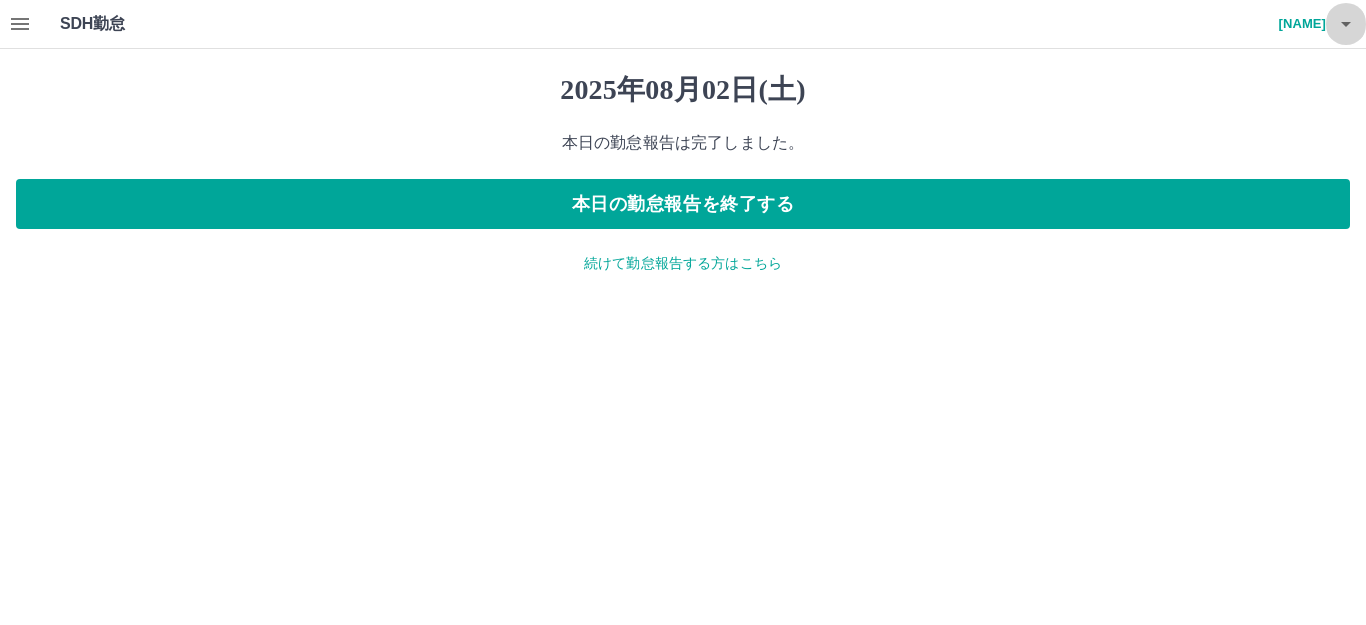click 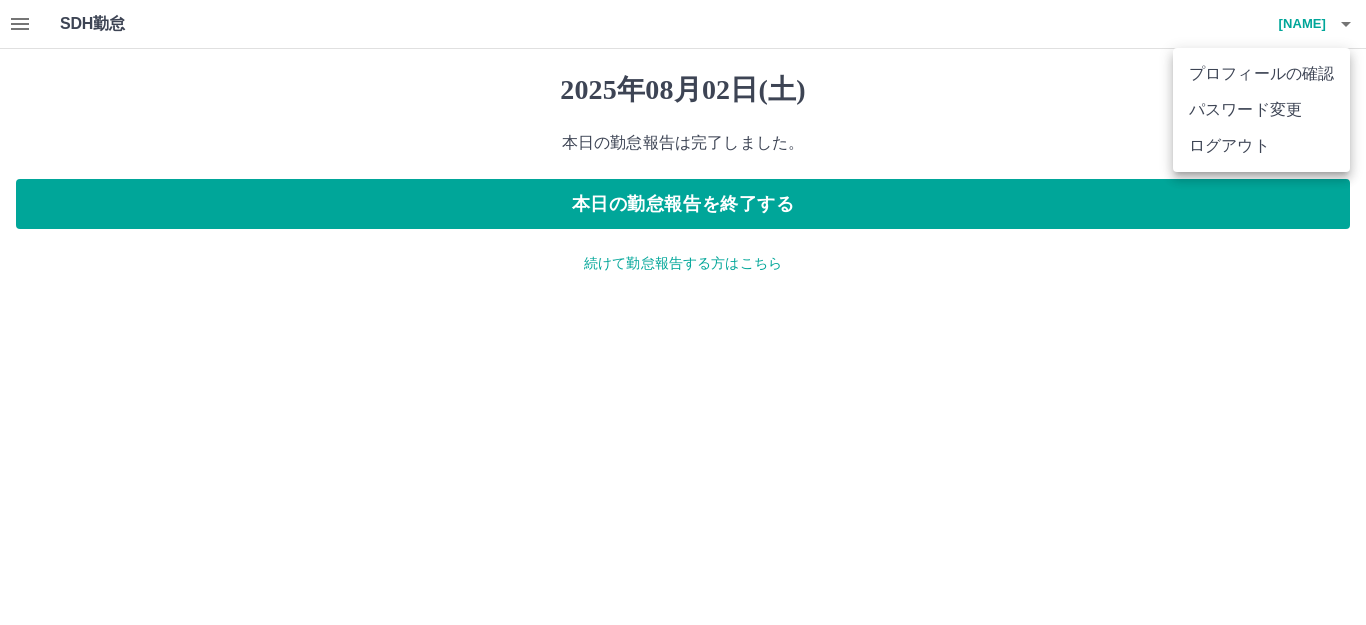 click at bounding box center [683, 312] 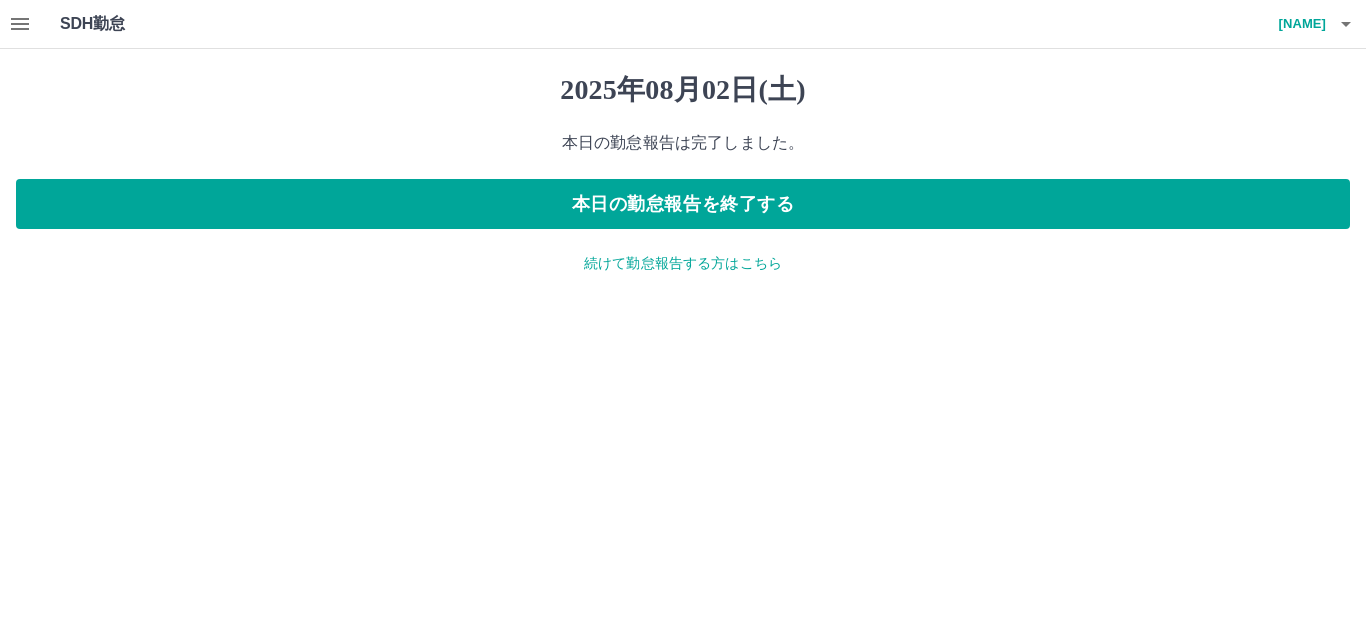 click on "続けて勤怠報告する方はこちら" at bounding box center (683, 263) 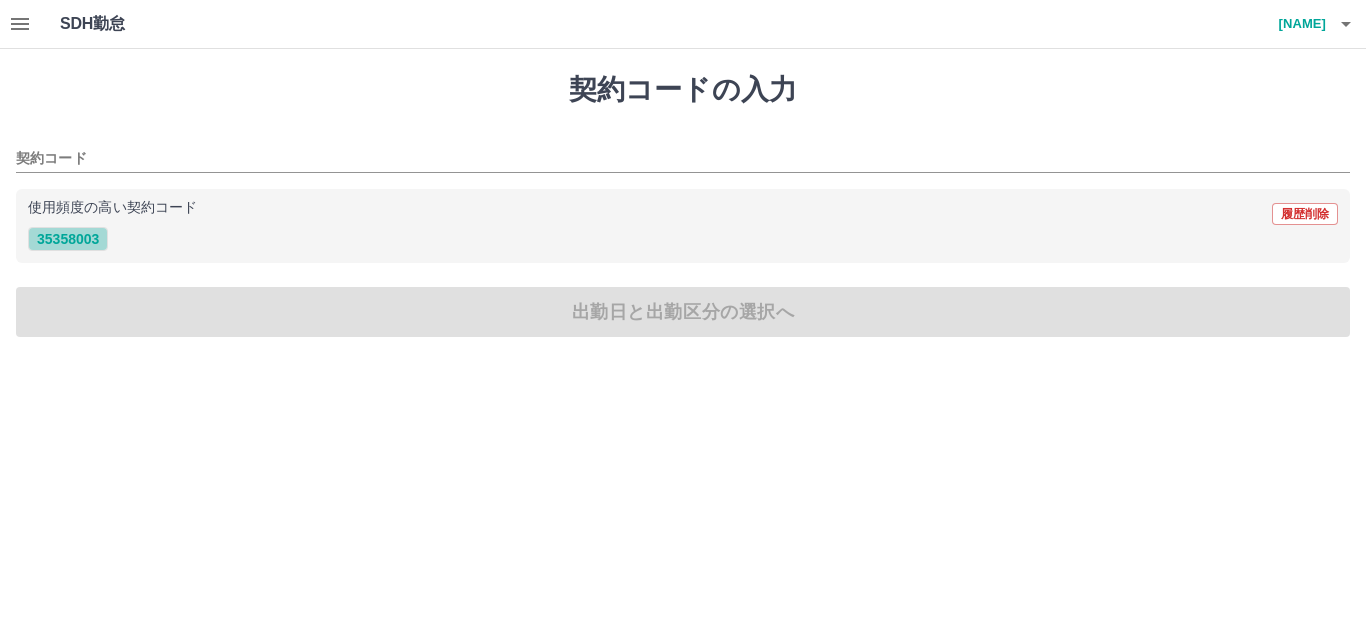 click on "35358003" at bounding box center [68, 239] 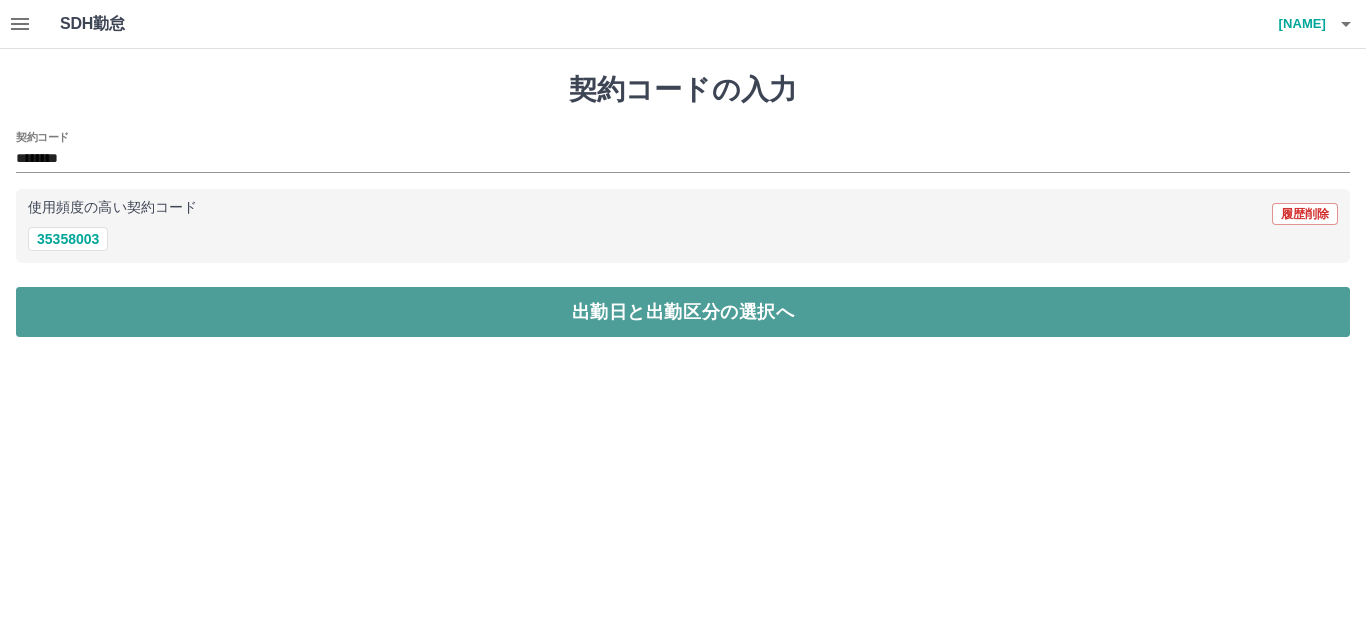 click on "出勤日と出勤区分の選択へ" at bounding box center (683, 312) 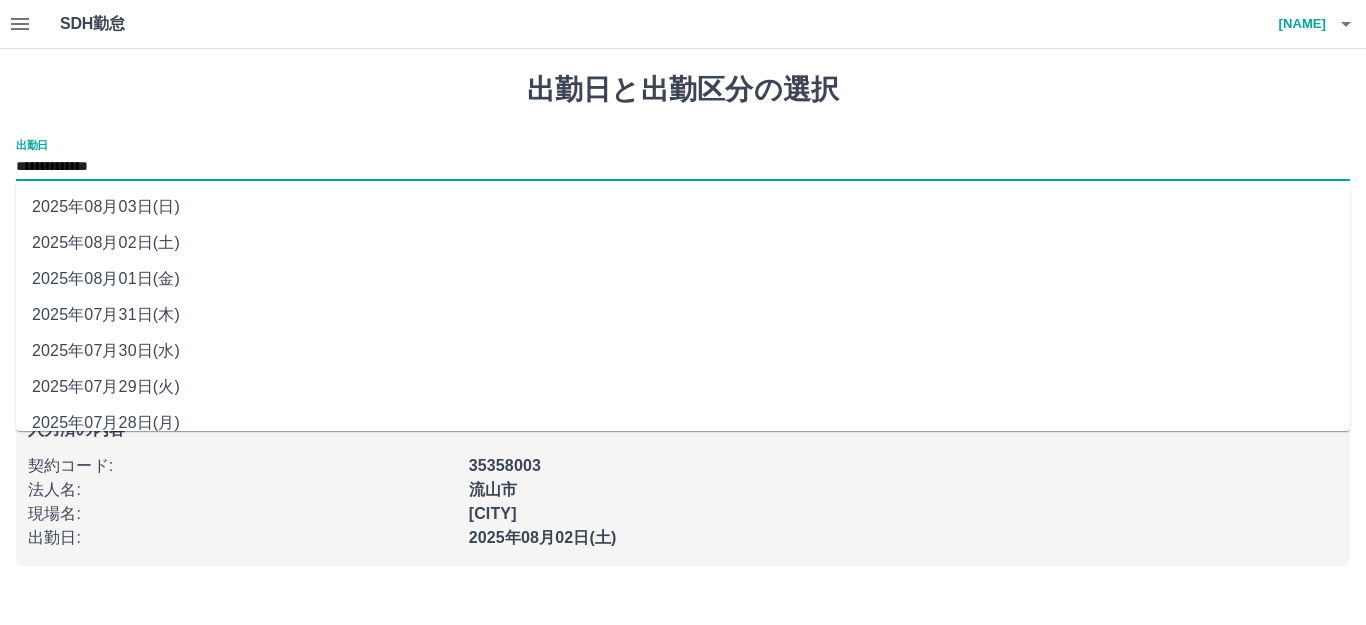 click on "**********" at bounding box center [683, 167] 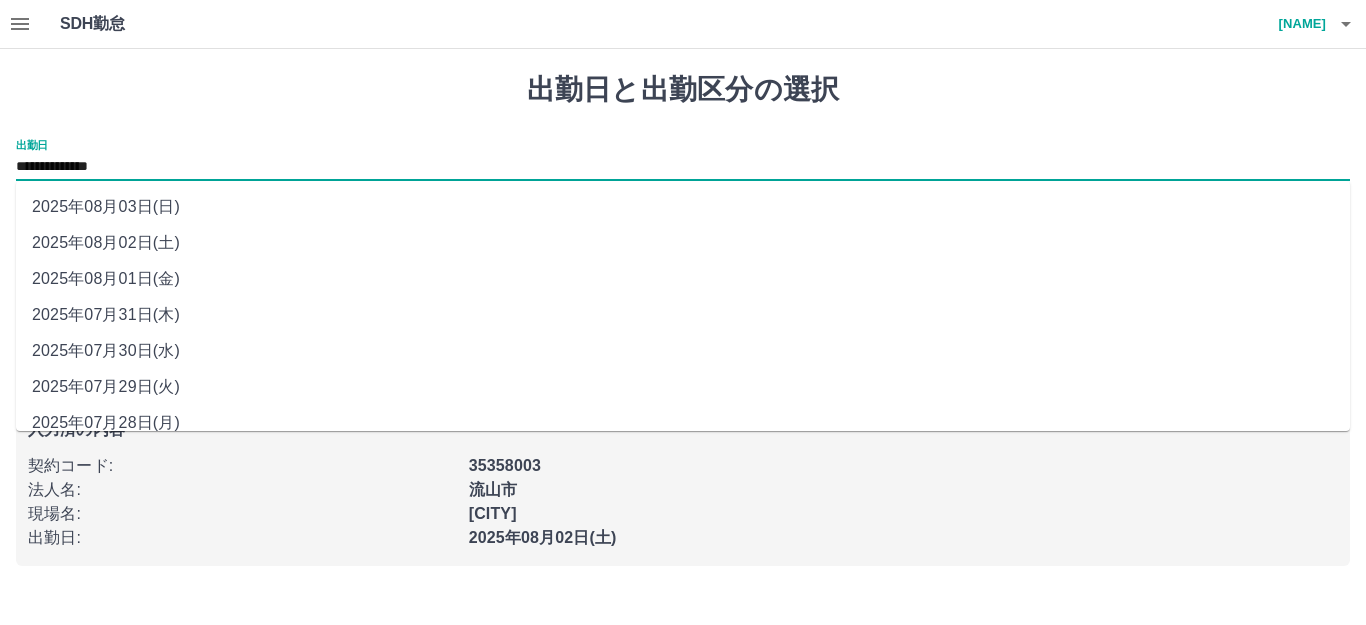 click on "2025年08月03日(日)" at bounding box center (683, 207) 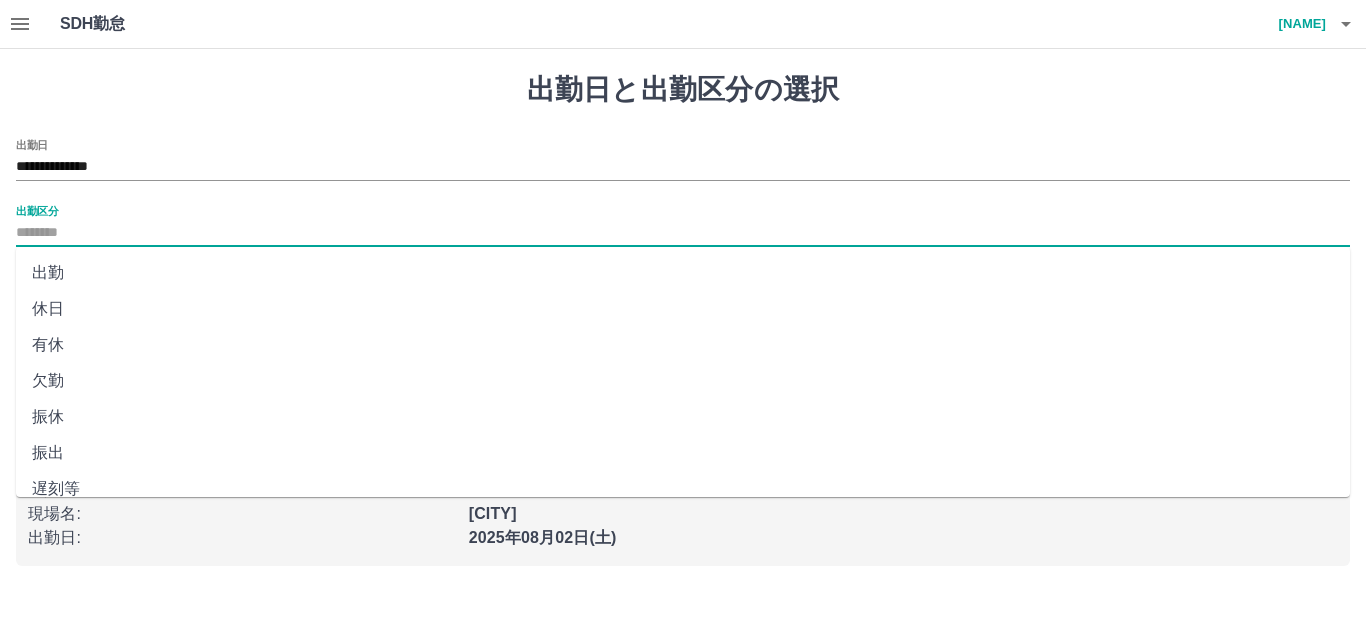click on "出勤区分" at bounding box center (683, 233) 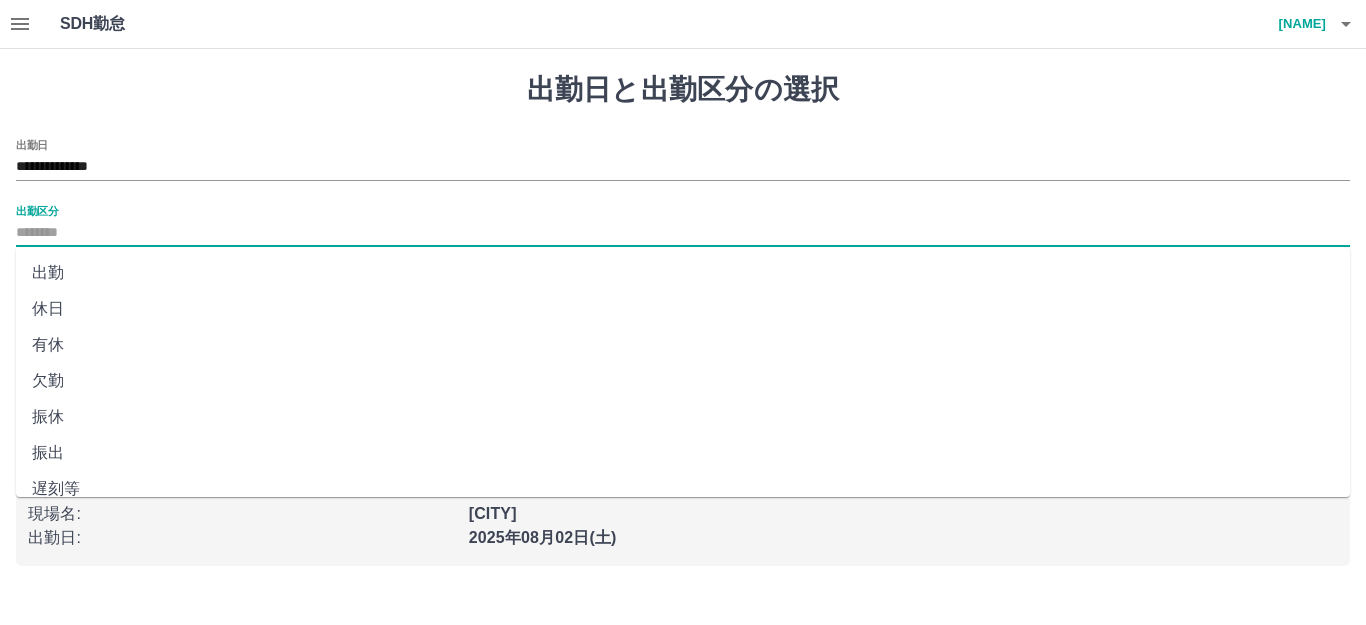 click on "休日" at bounding box center [683, 309] 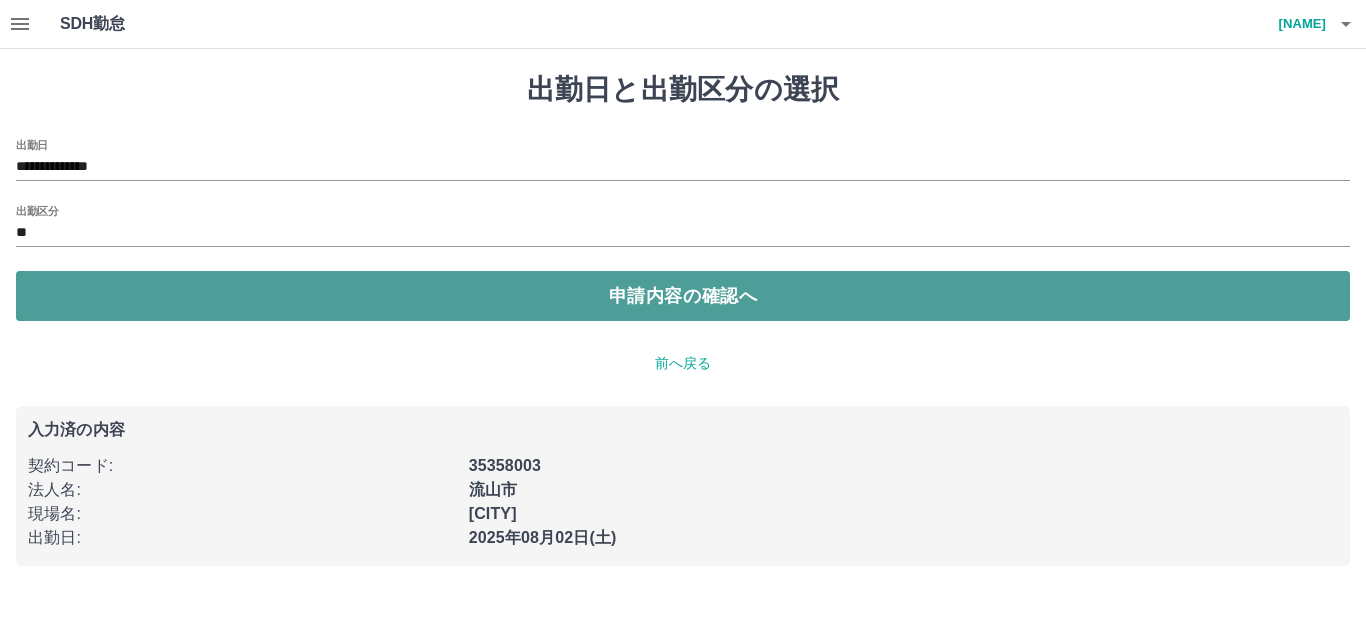 click on "申請内容の確認へ" at bounding box center (683, 296) 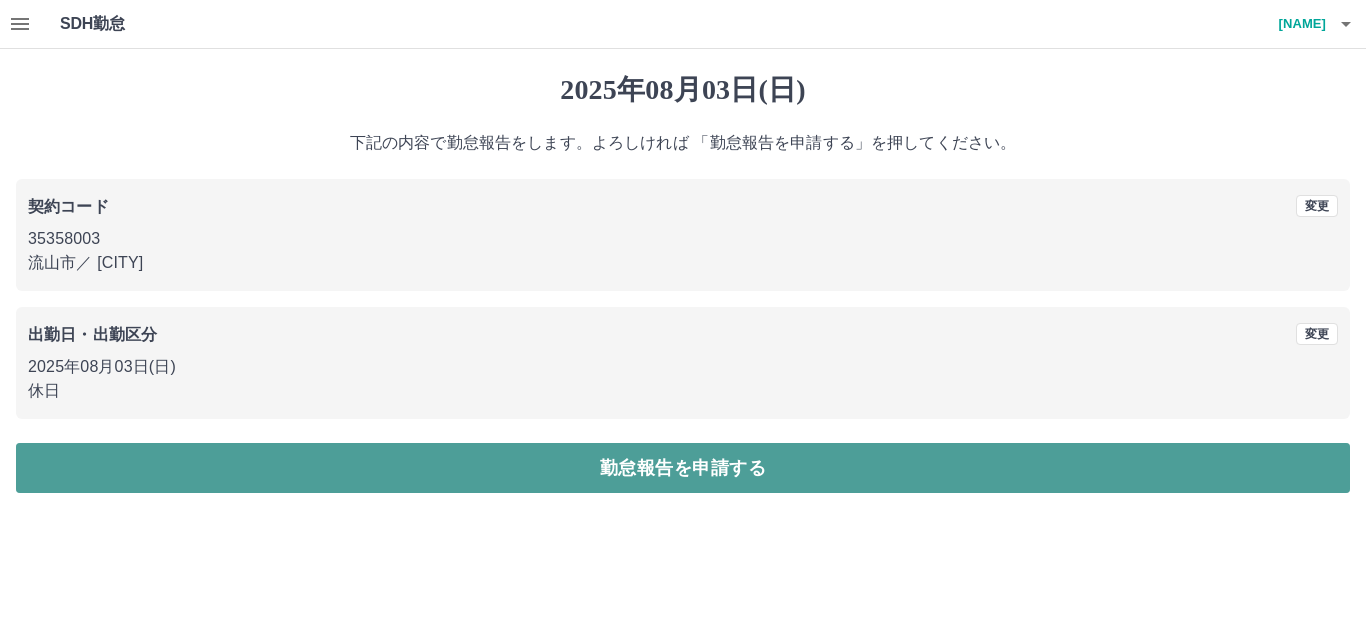 click on "勤怠報告を申請する" at bounding box center [683, 468] 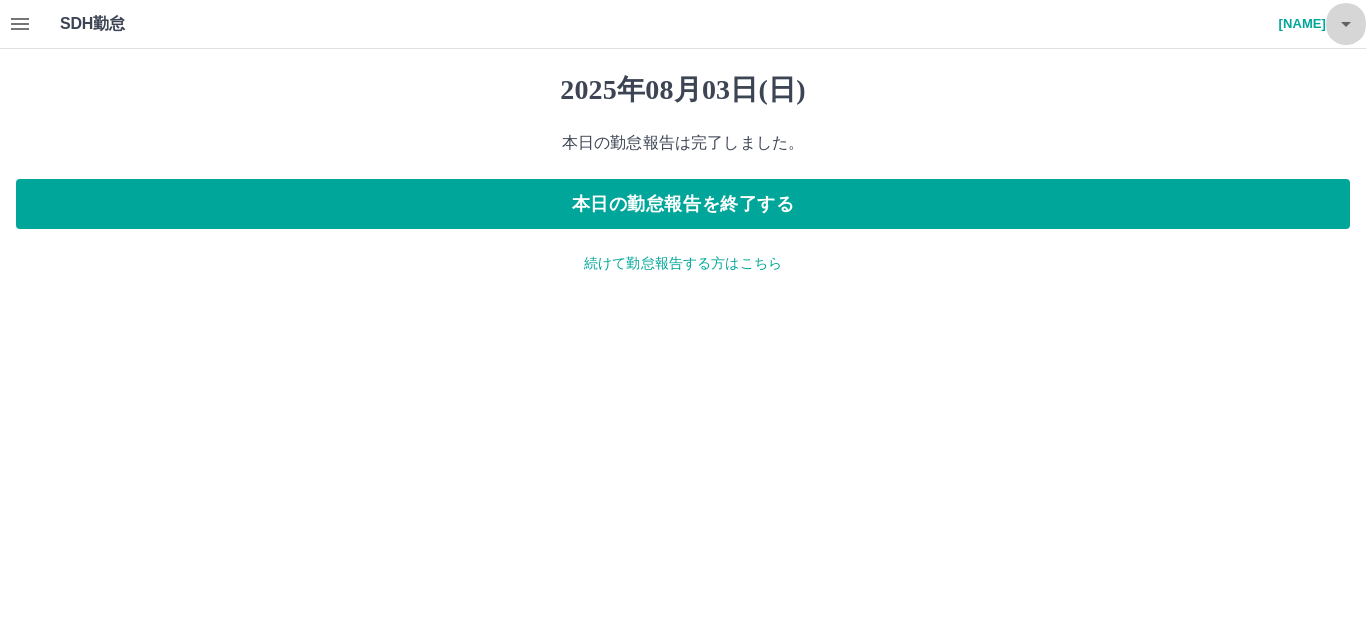 click 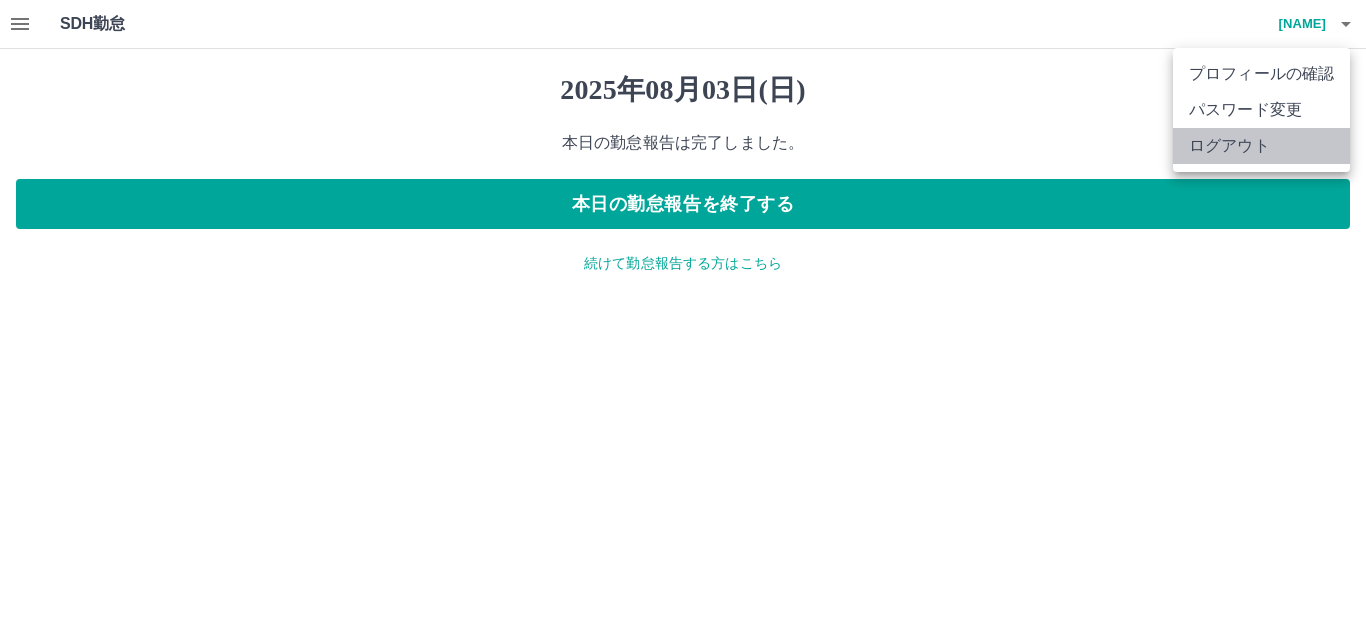 click on "ログアウト" at bounding box center (1261, 146) 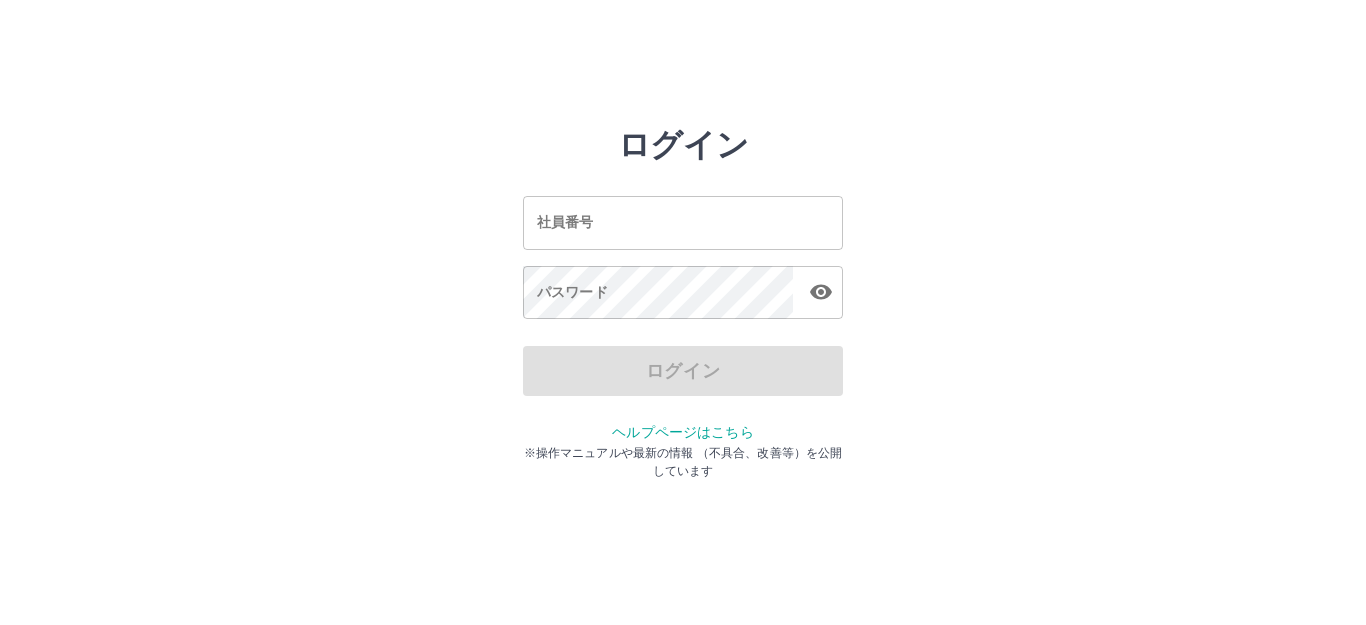 scroll, scrollTop: 0, scrollLeft: 0, axis: both 